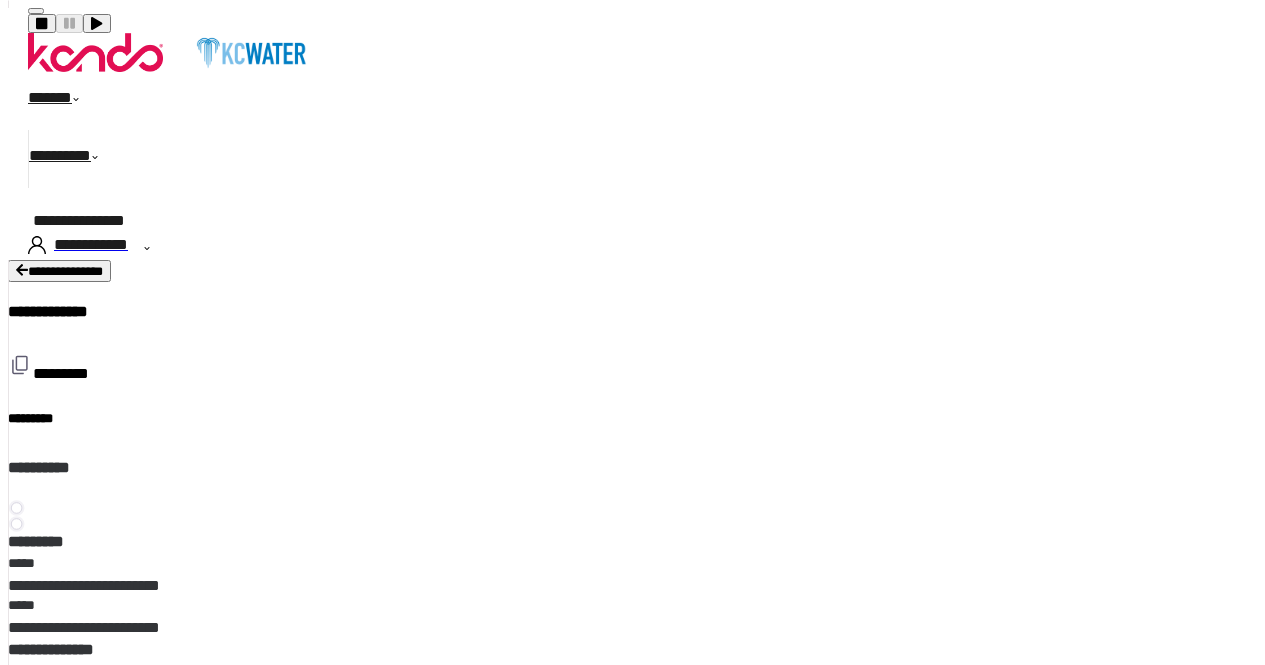 scroll, scrollTop: 0, scrollLeft: 0, axis: both 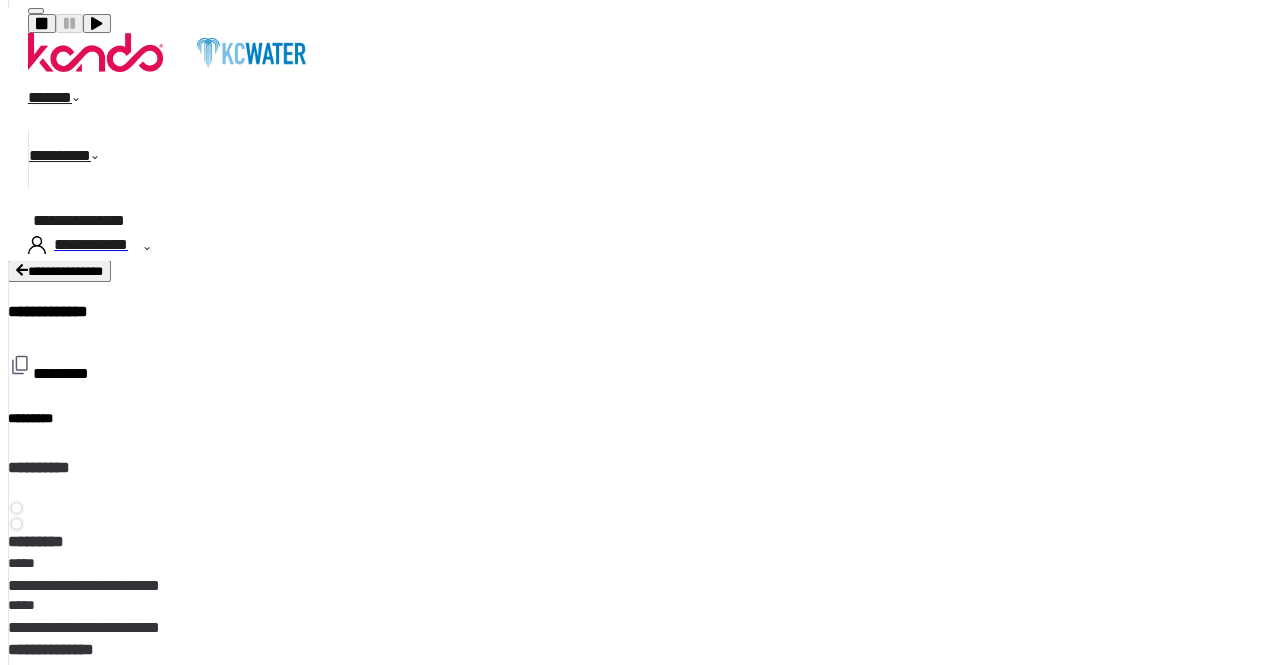 click on "**********" at bounding box center (59, 271) 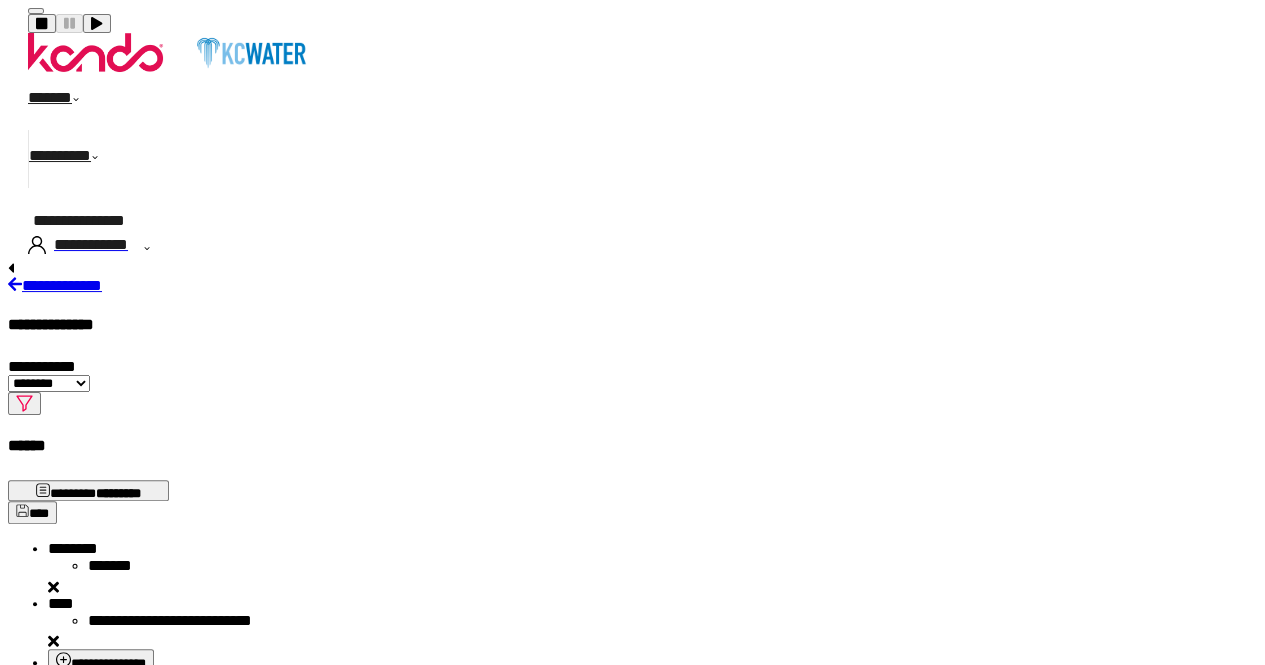 click on "*********" at bounding box center (76, 159) 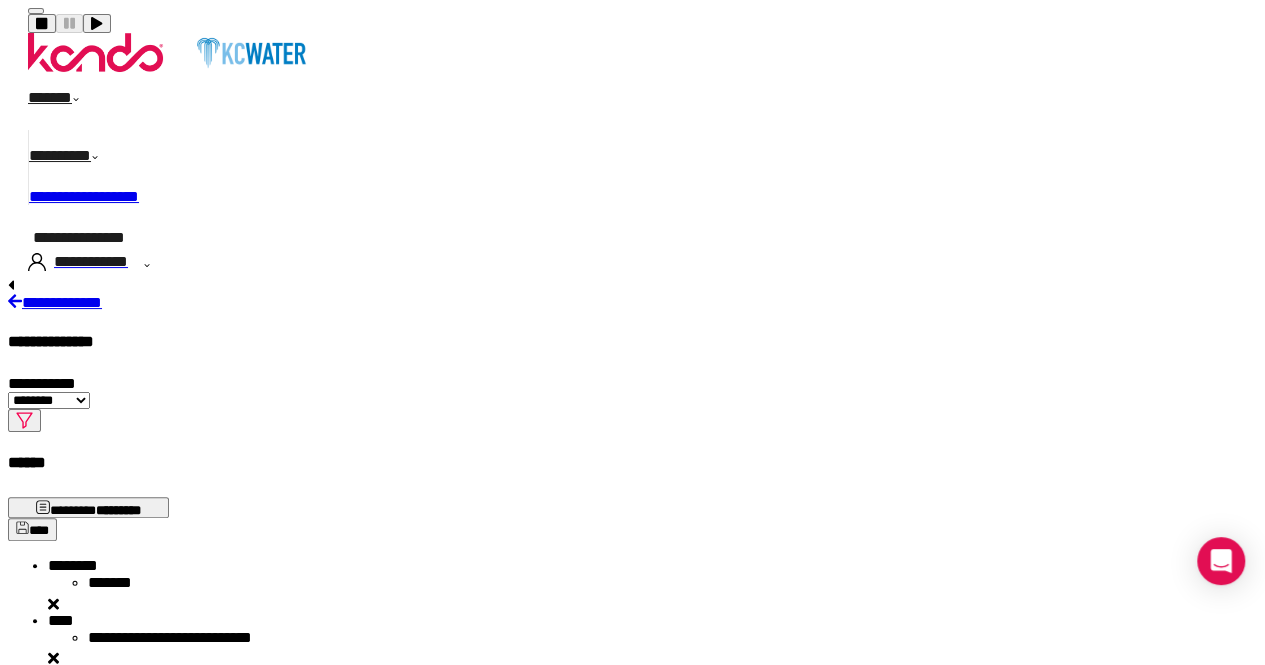 click on "**********" at bounding box center (84, 196) 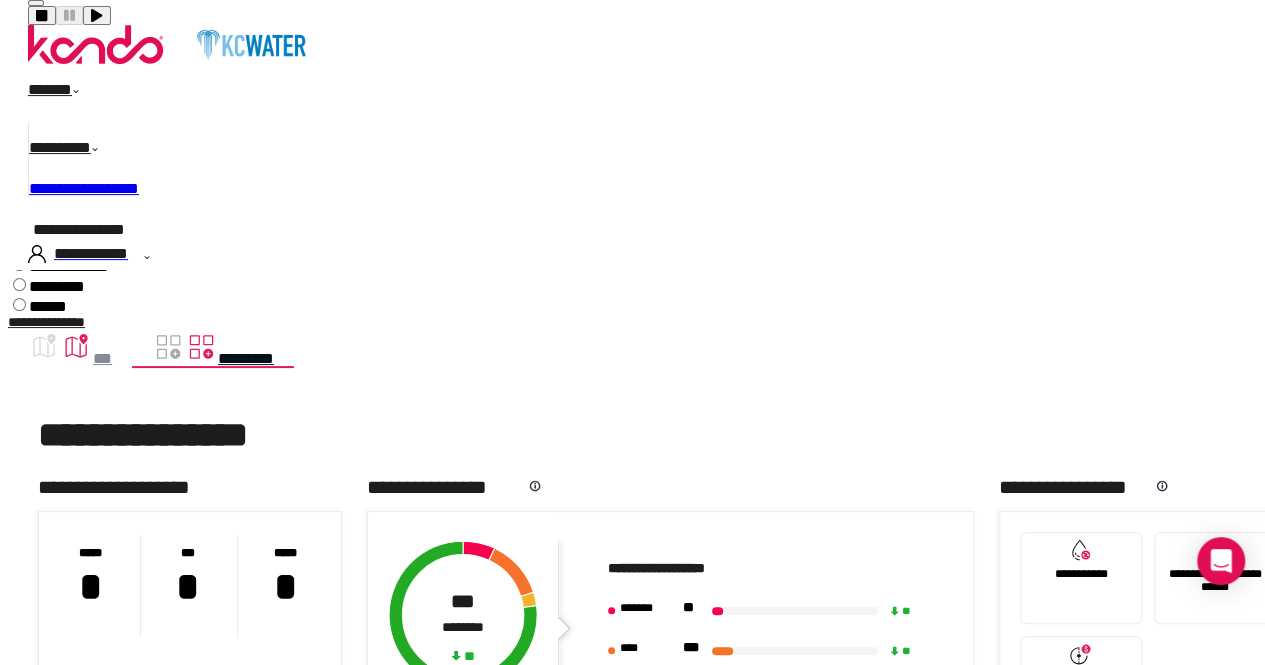 scroll, scrollTop: 300, scrollLeft: 0, axis: vertical 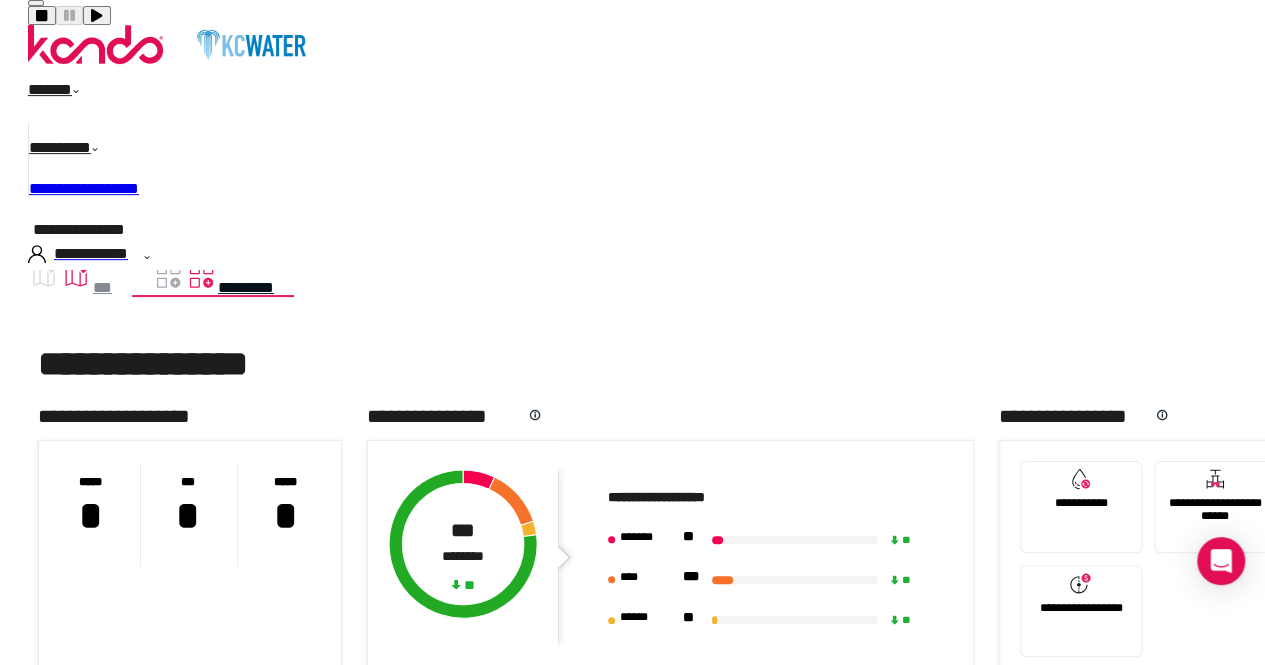 click on "*****" at bounding box center [768, 763] 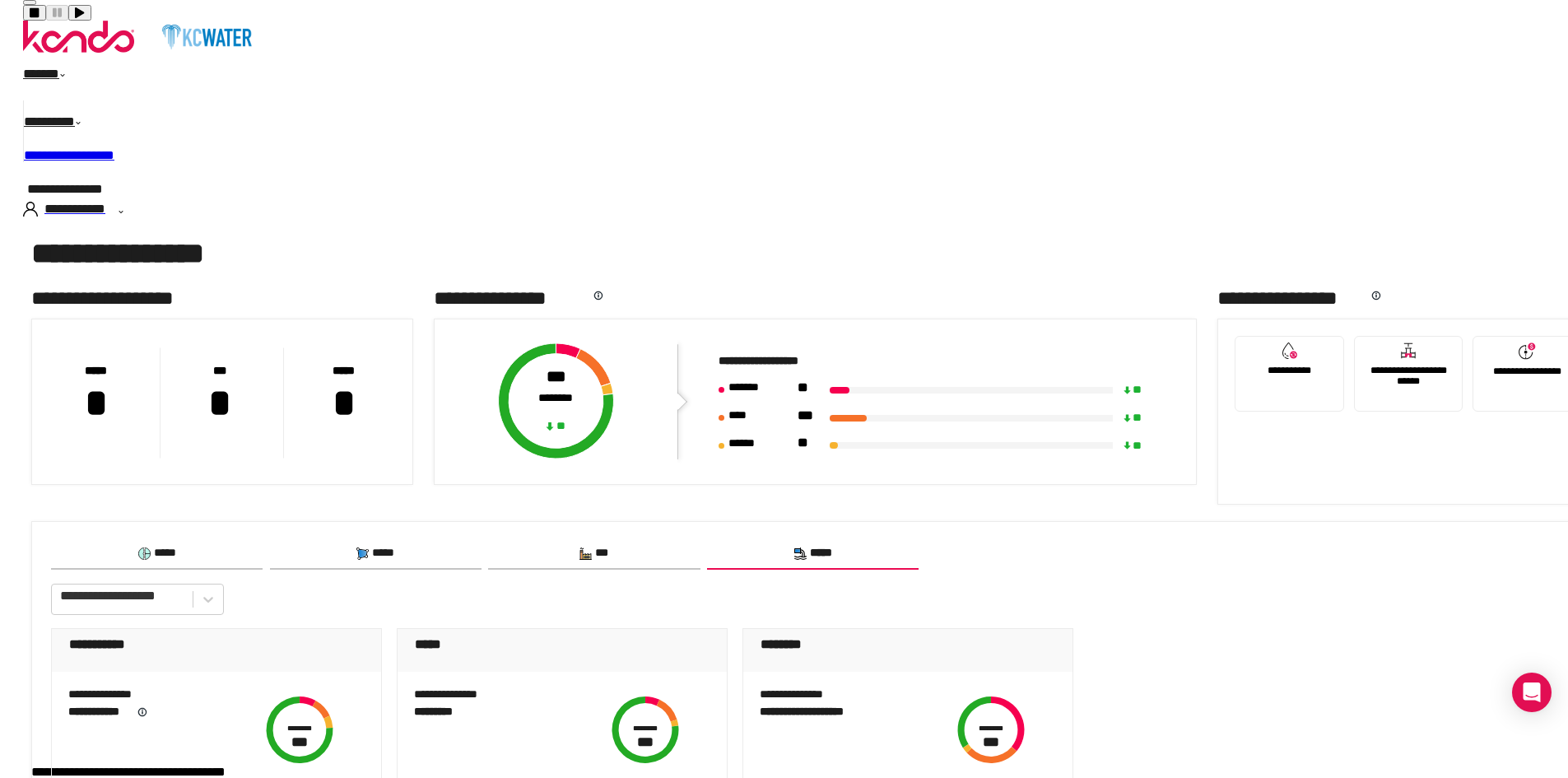scroll, scrollTop: 301, scrollLeft: 0, axis: vertical 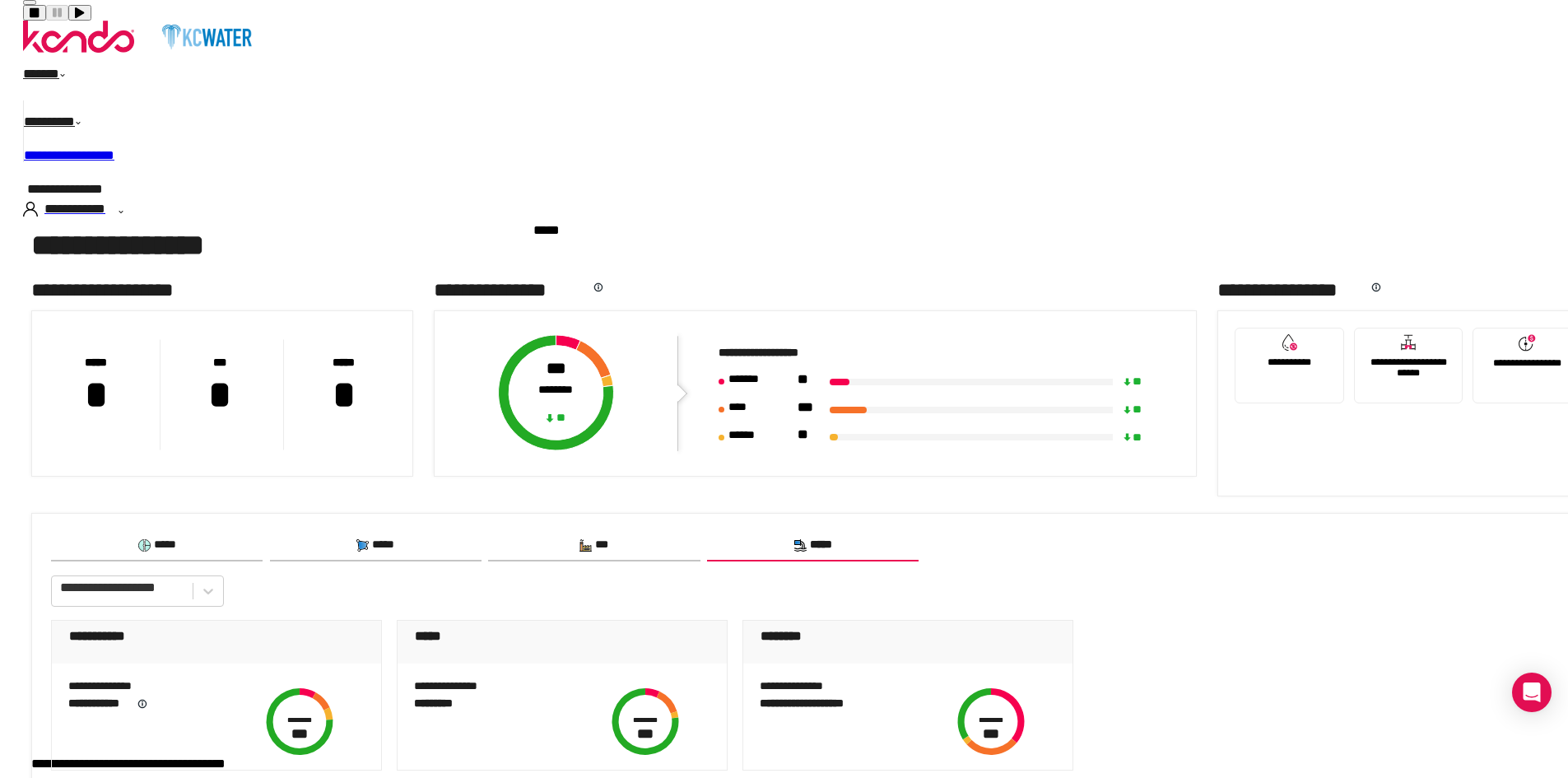 click on "*****" at bounding box center [428, 636] 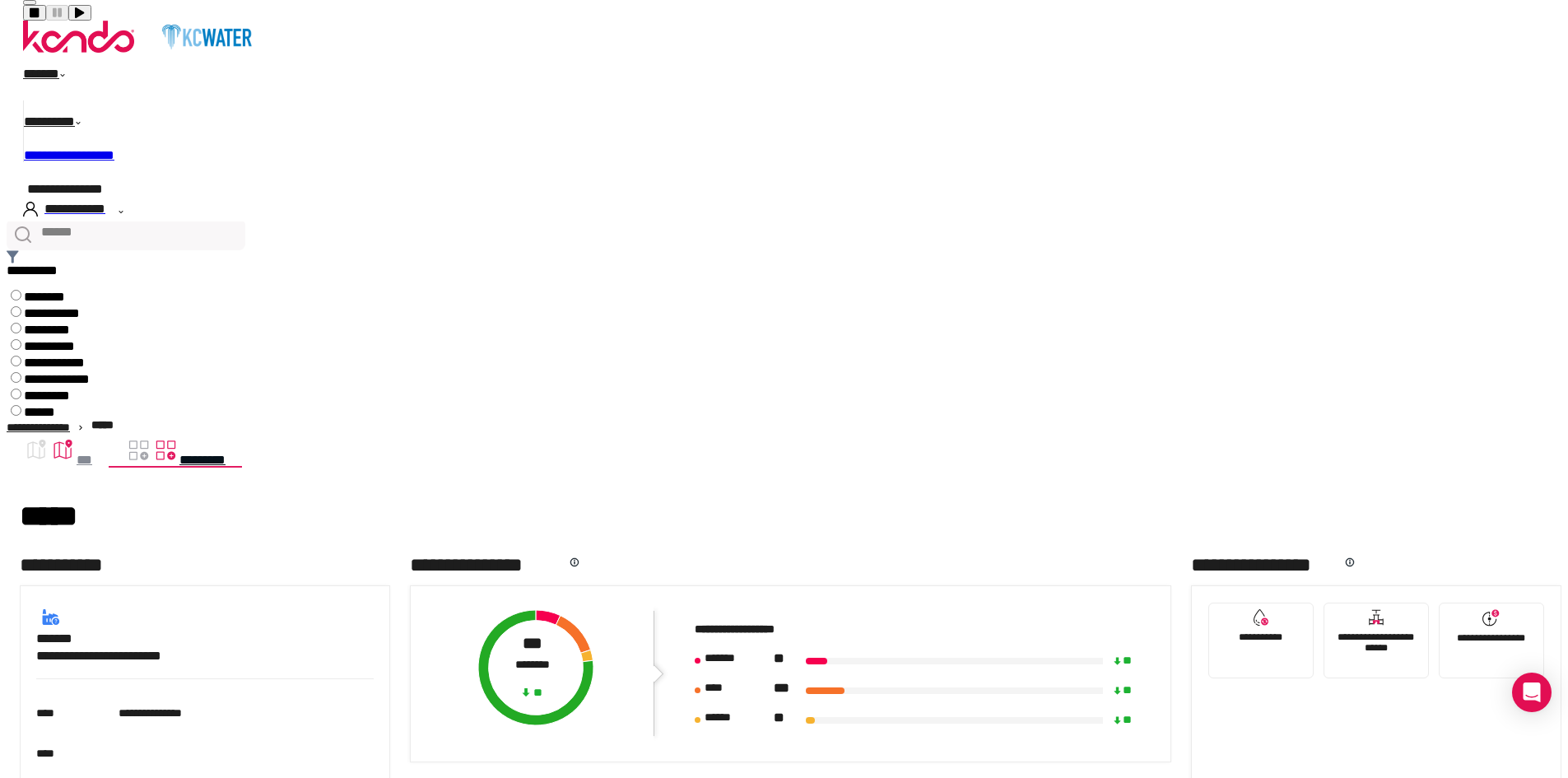 scroll, scrollTop: 0, scrollLeft: 0, axis: both 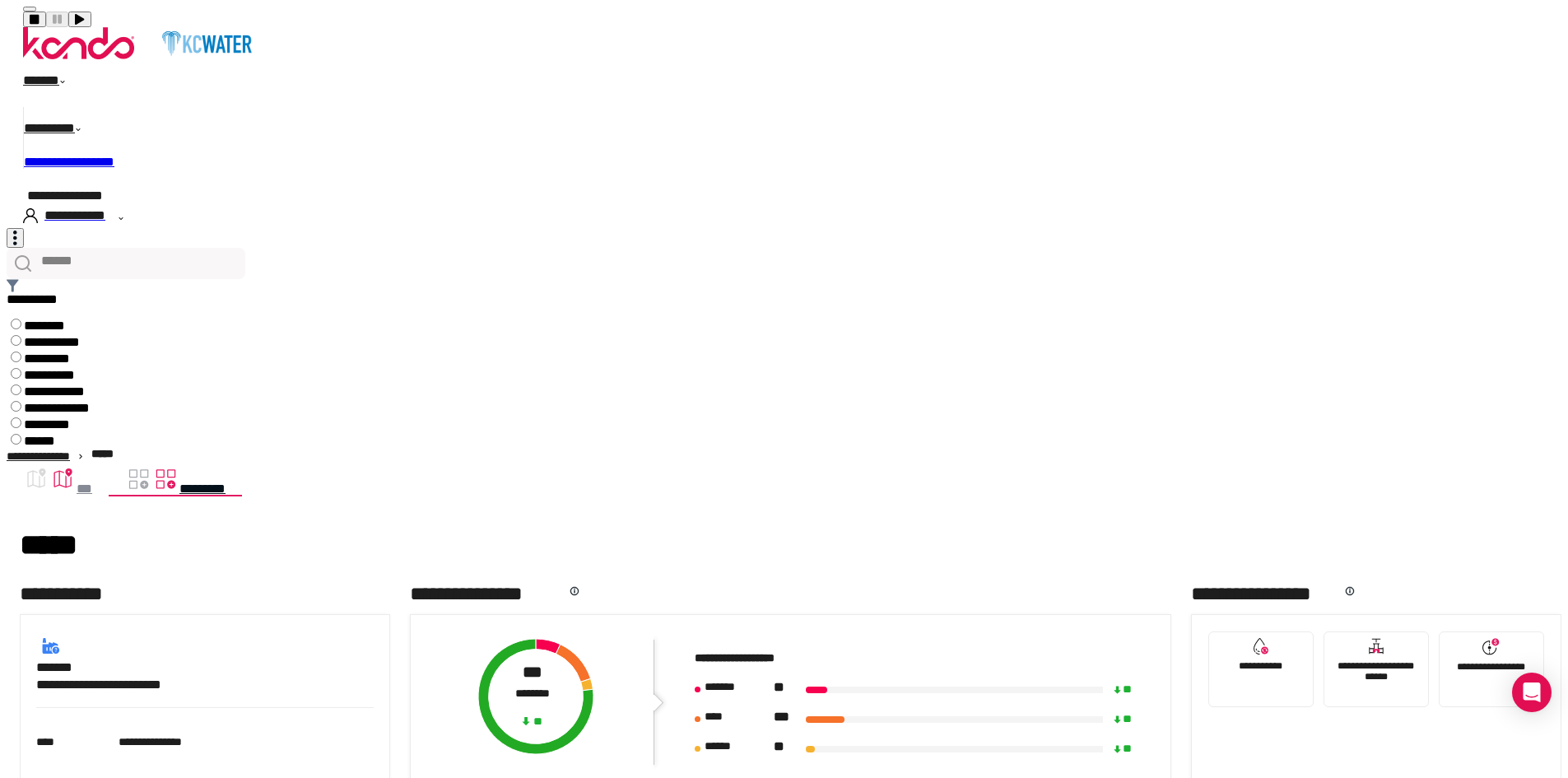 click on "**********" at bounding box center (40, 304) 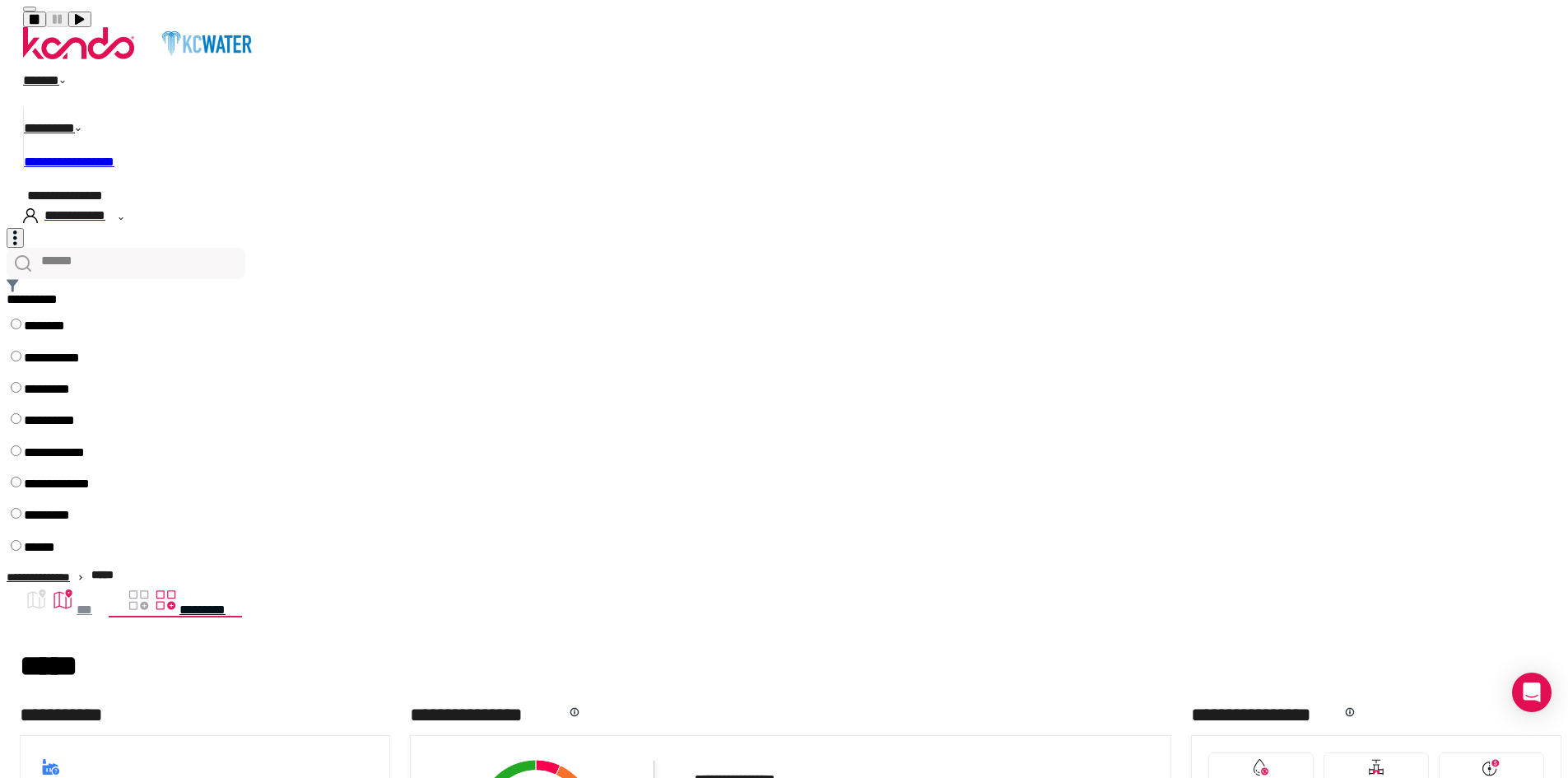 click on "**********" at bounding box center [57, 364] 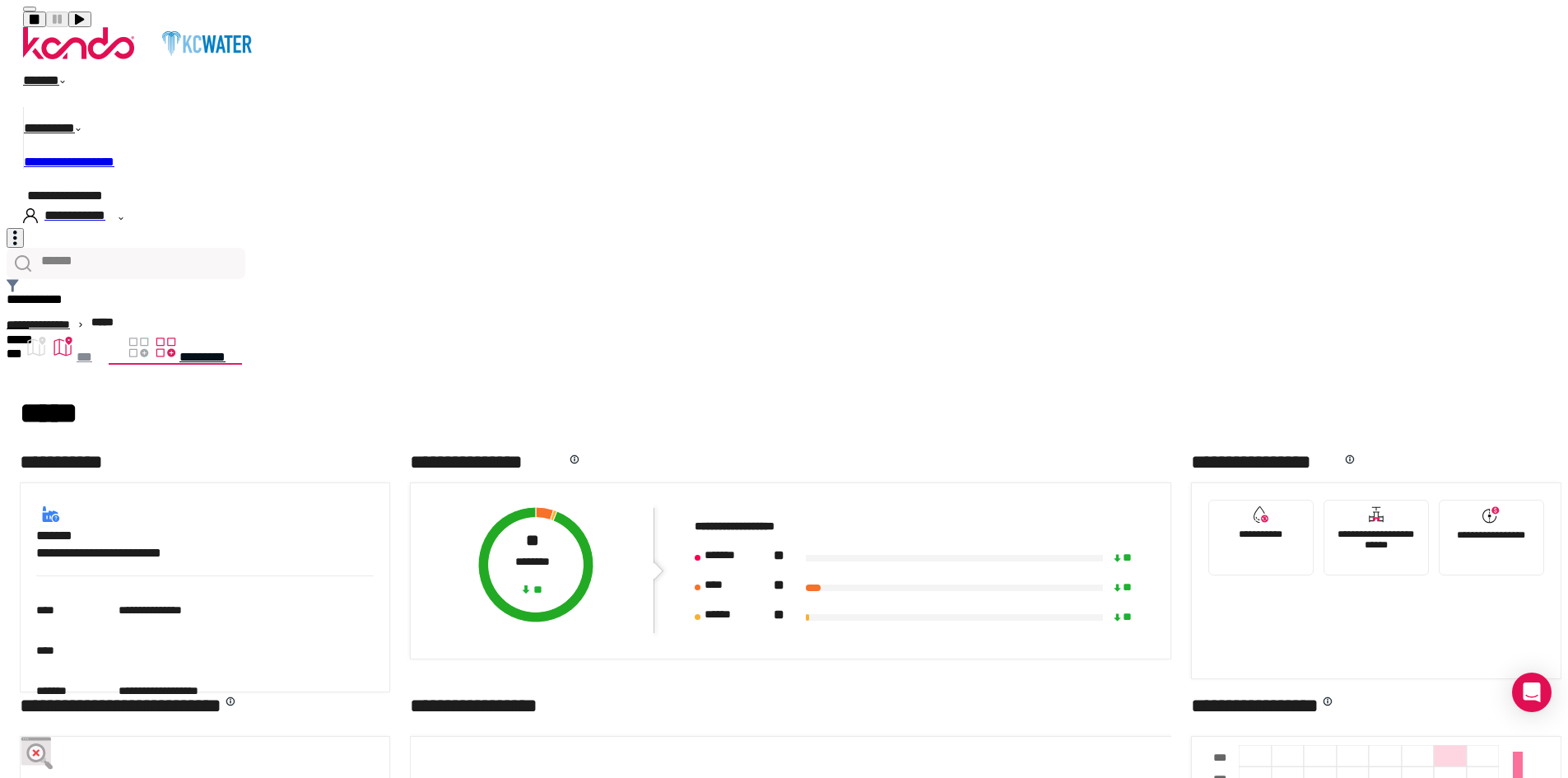 click on "**********" at bounding box center (41, 304) 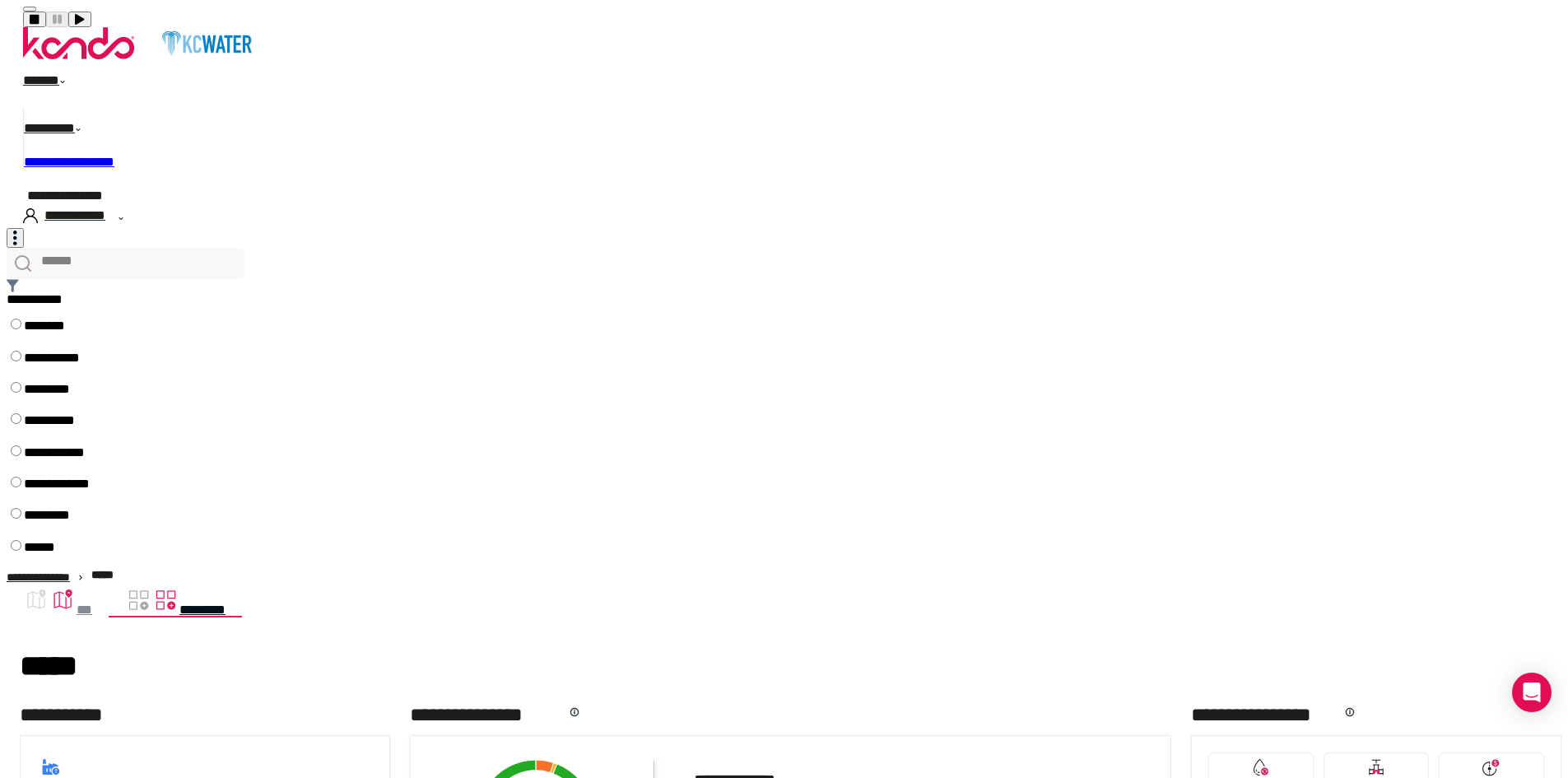 click on "*********" at bounding box center [57, 395] 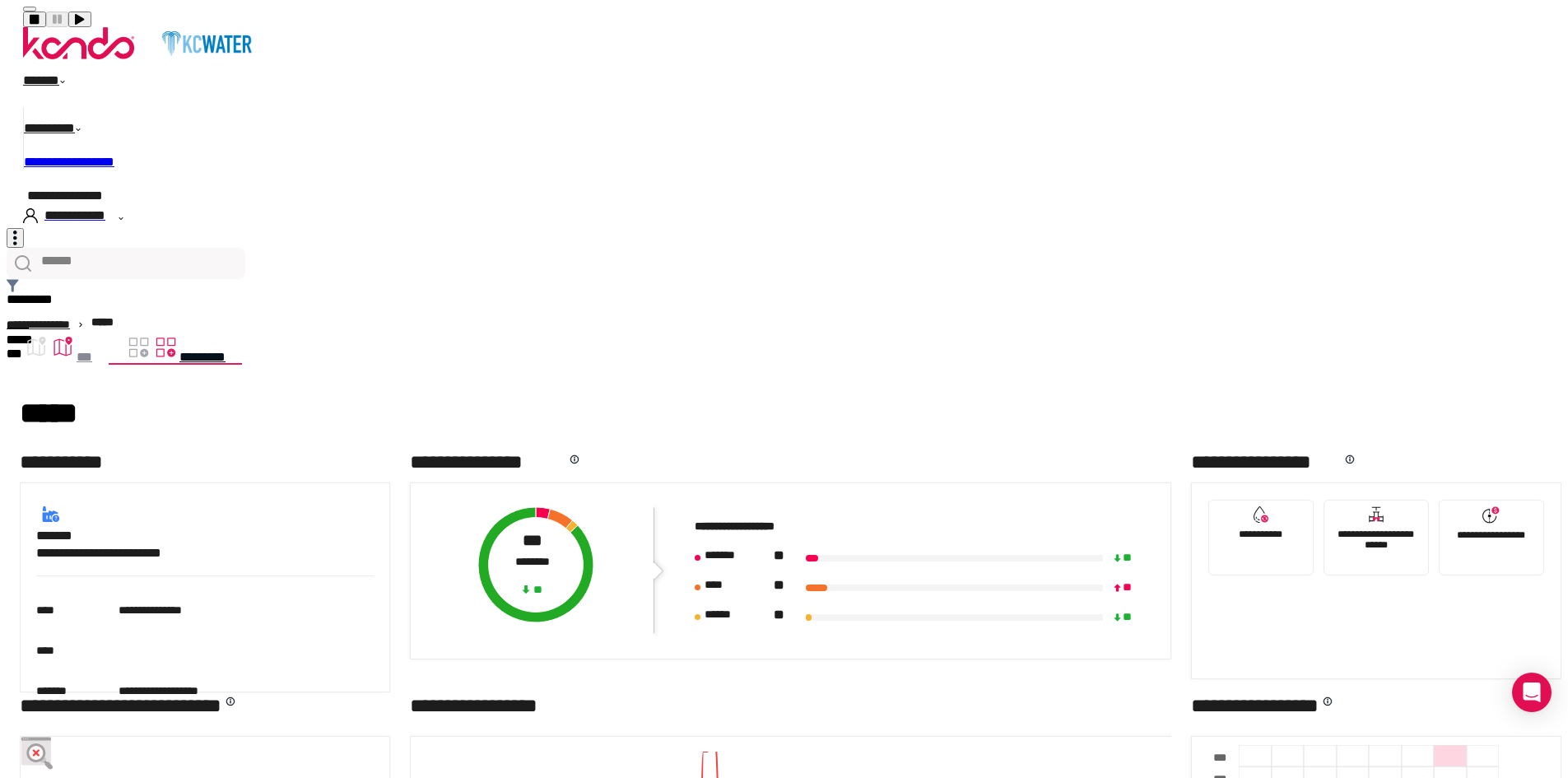 click on "**********" at bounding box center [38, 324] 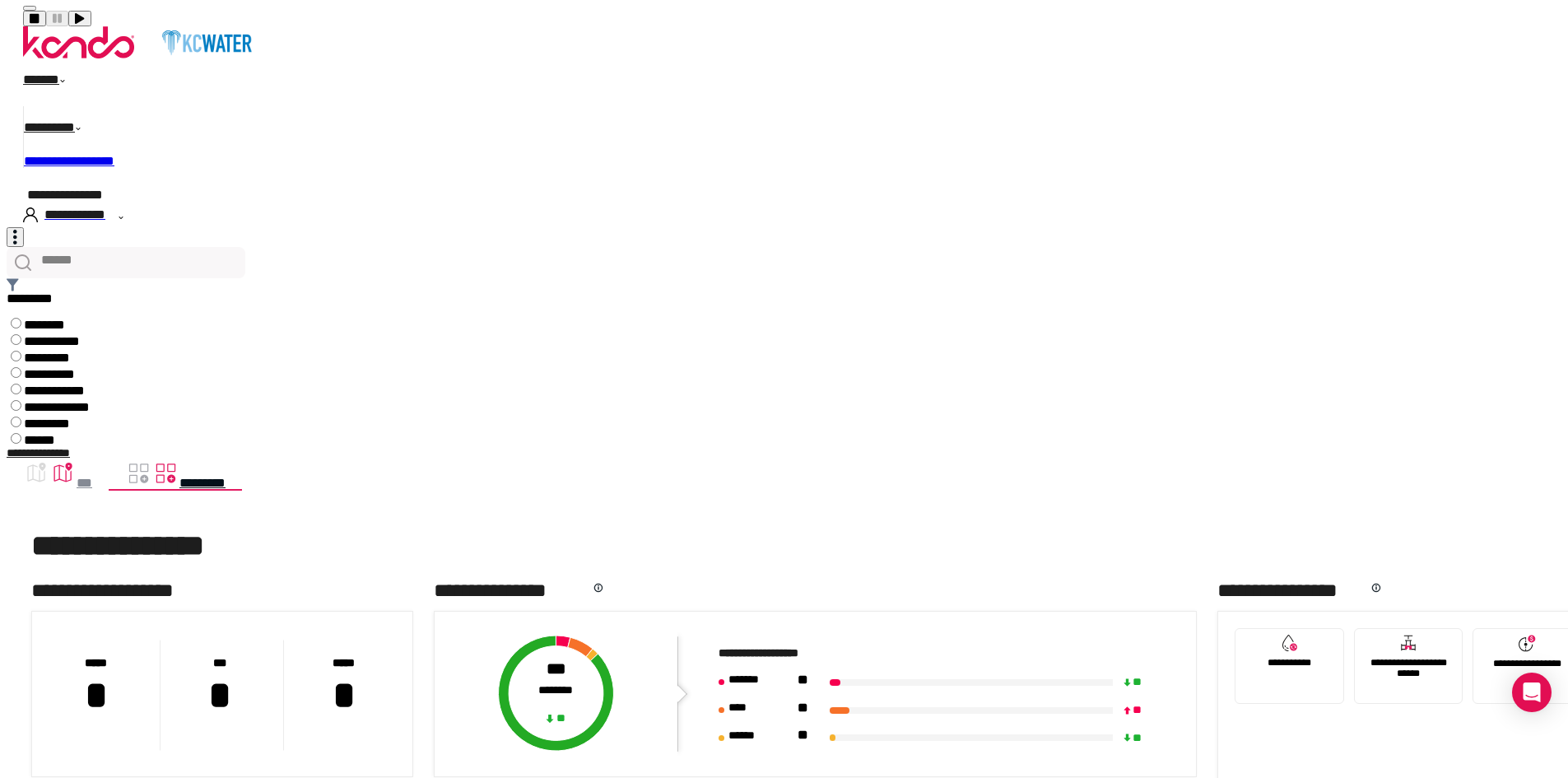 scroll, scrollTop: 0, scrollLeft: 0, axis: both 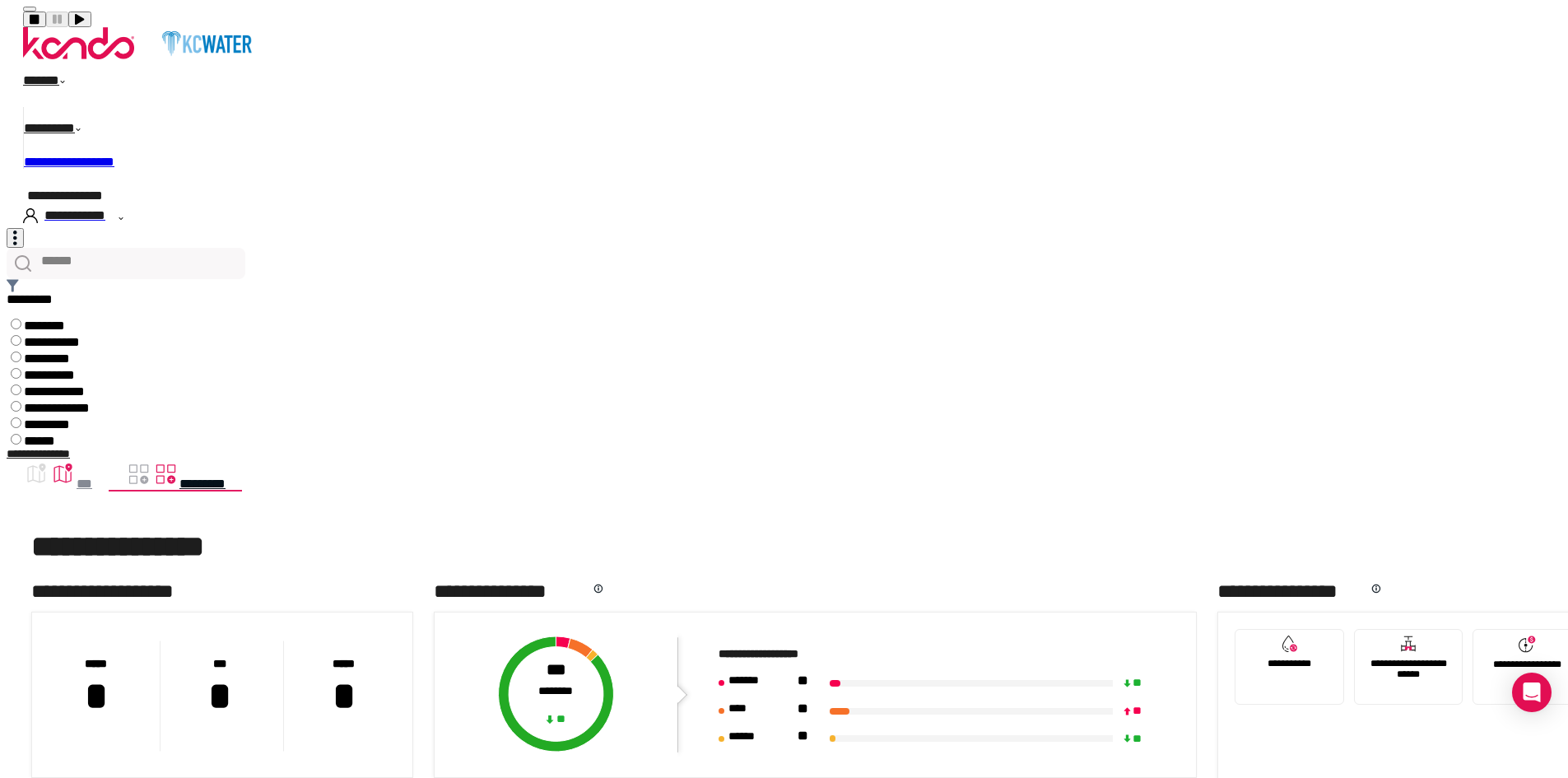 click on "*********" at bounding box center [37, 304] 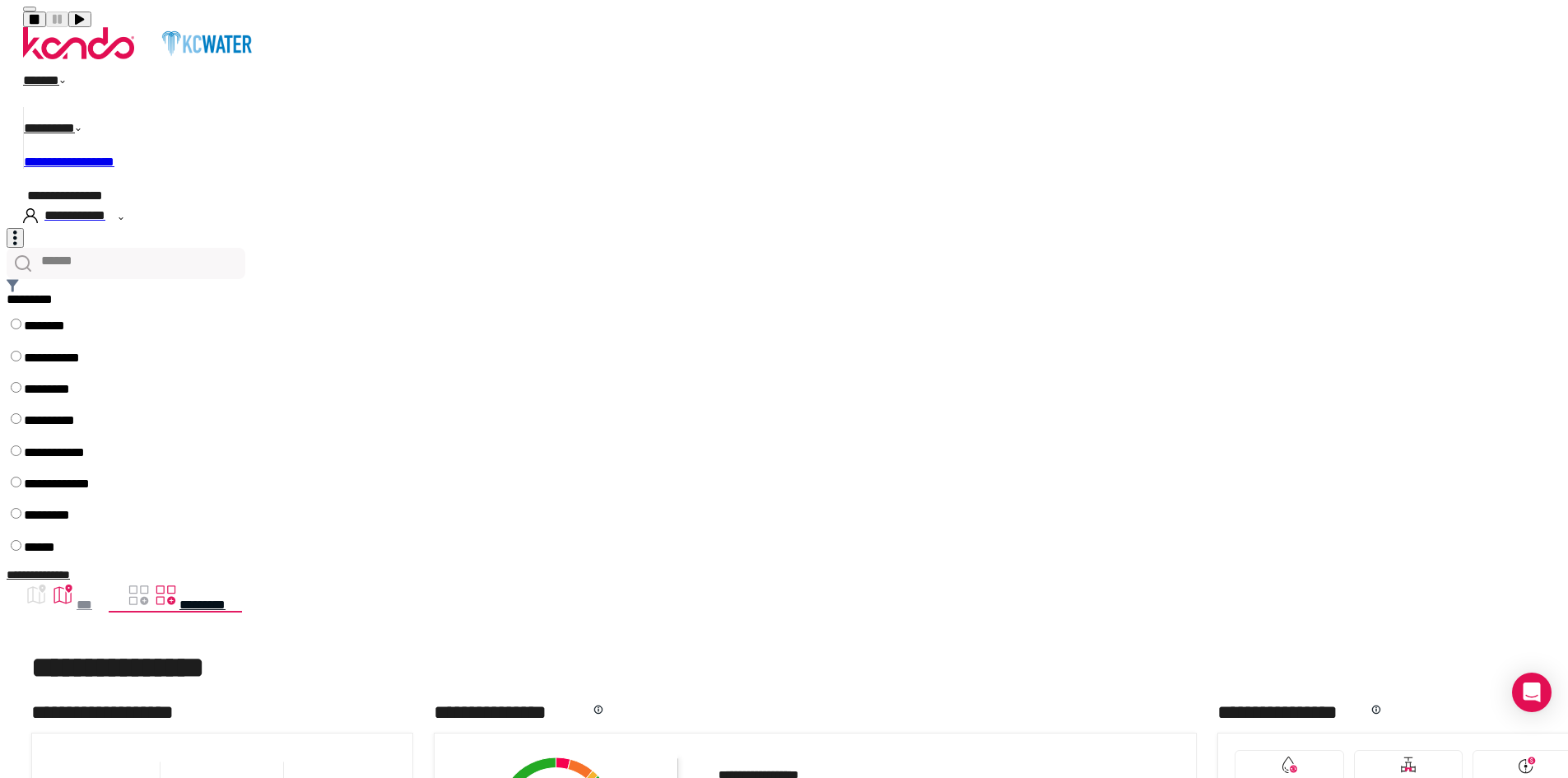 click on "**********" at bounding box center (57, 426) 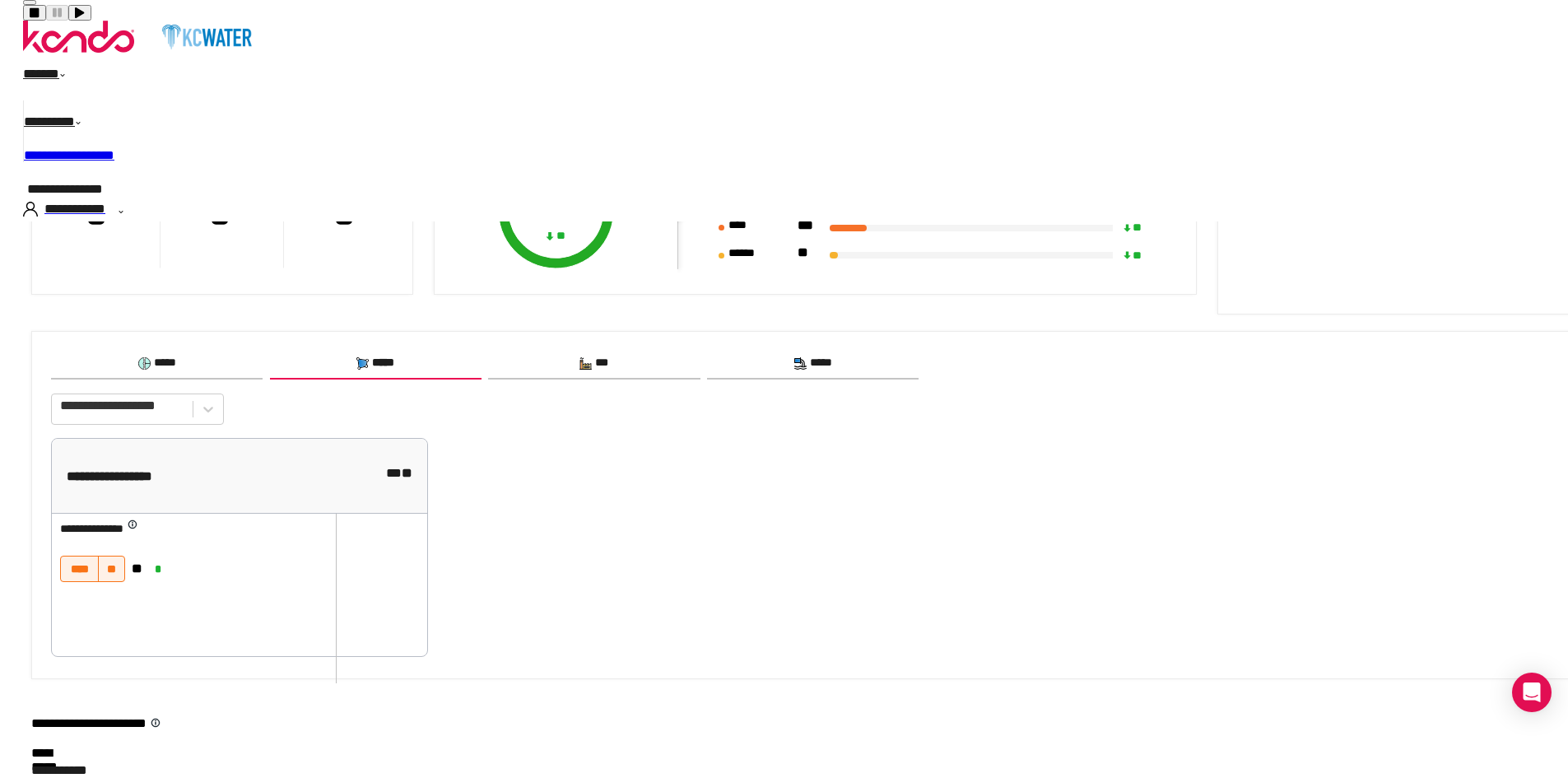 scroll, scrollTop: 370, scrollLeft: 0, axis: vertical 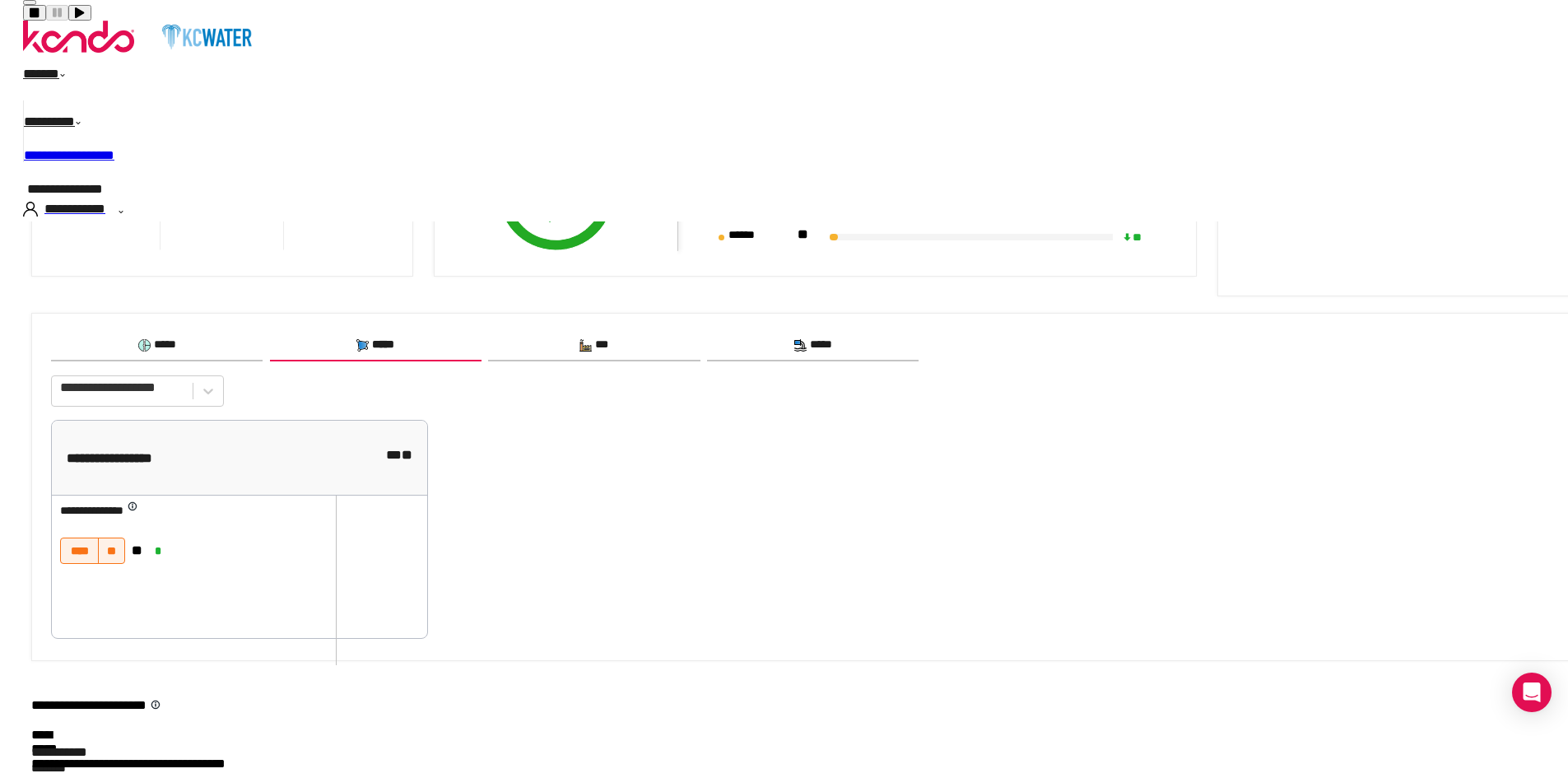 click at bounding box center [800, 345] 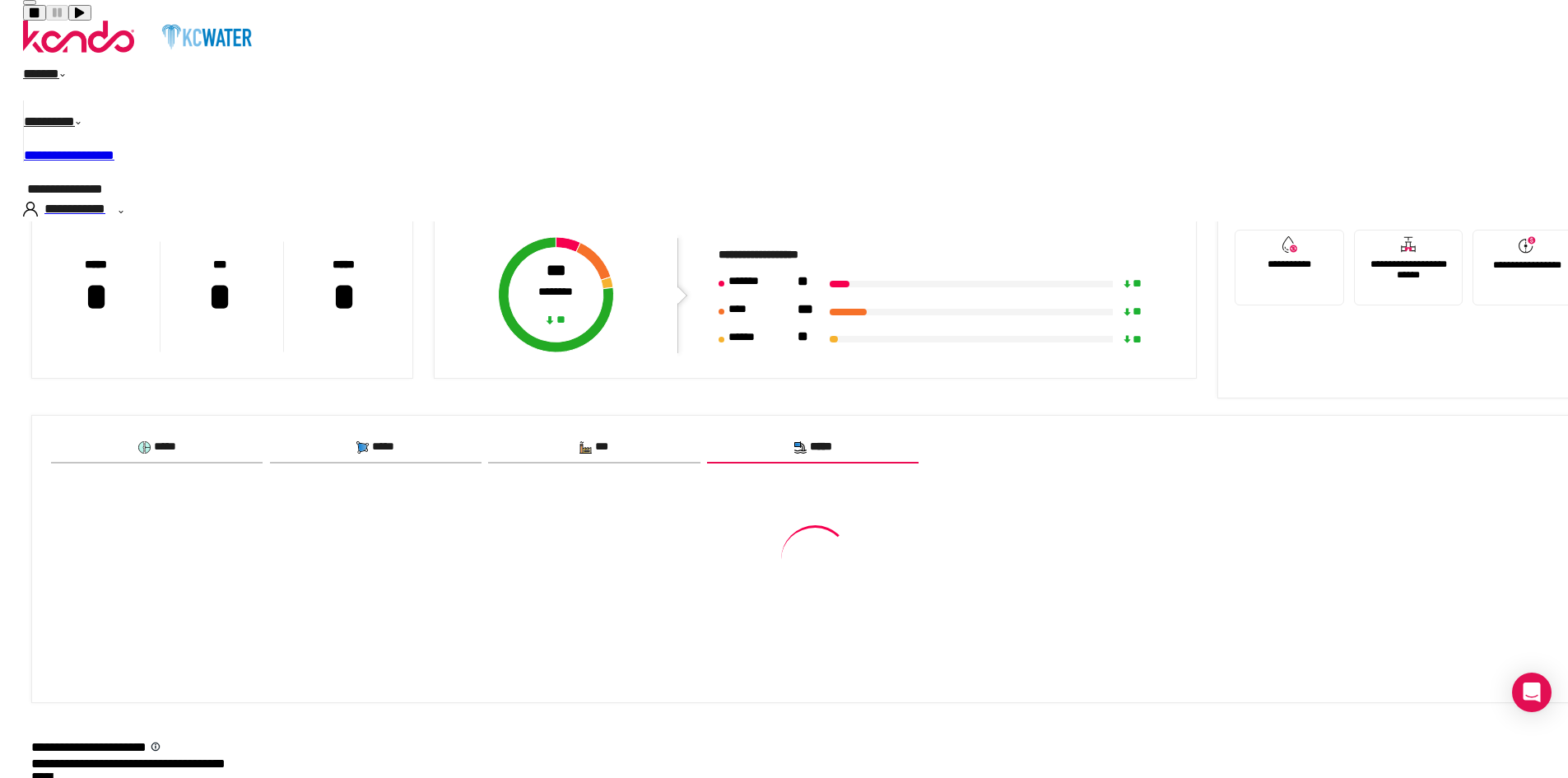 scroll, scrollTop: 301, scrollLeft: 0, axis: vertical 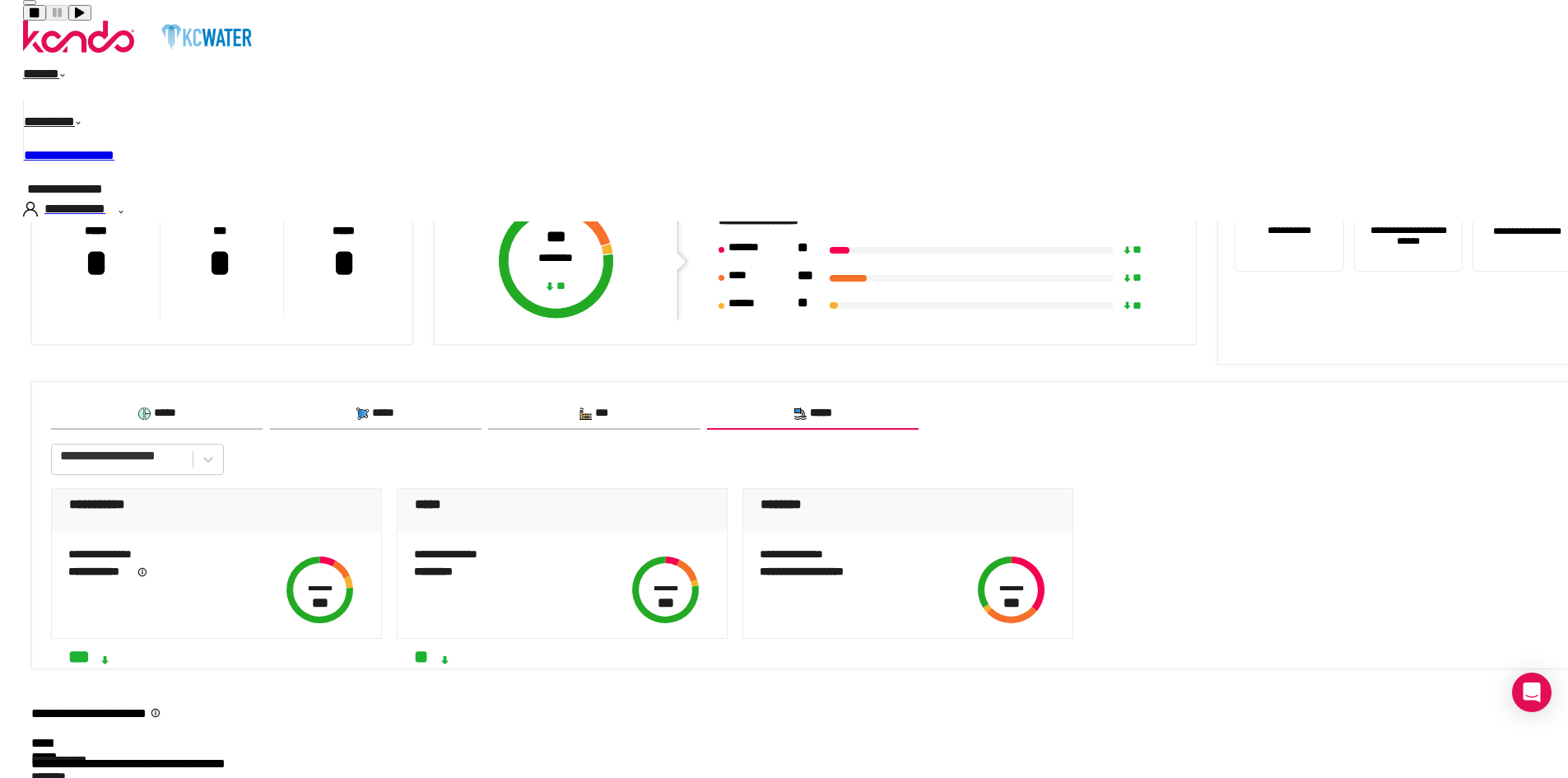 click on "**** ****" at bounding box center [517, 574] 